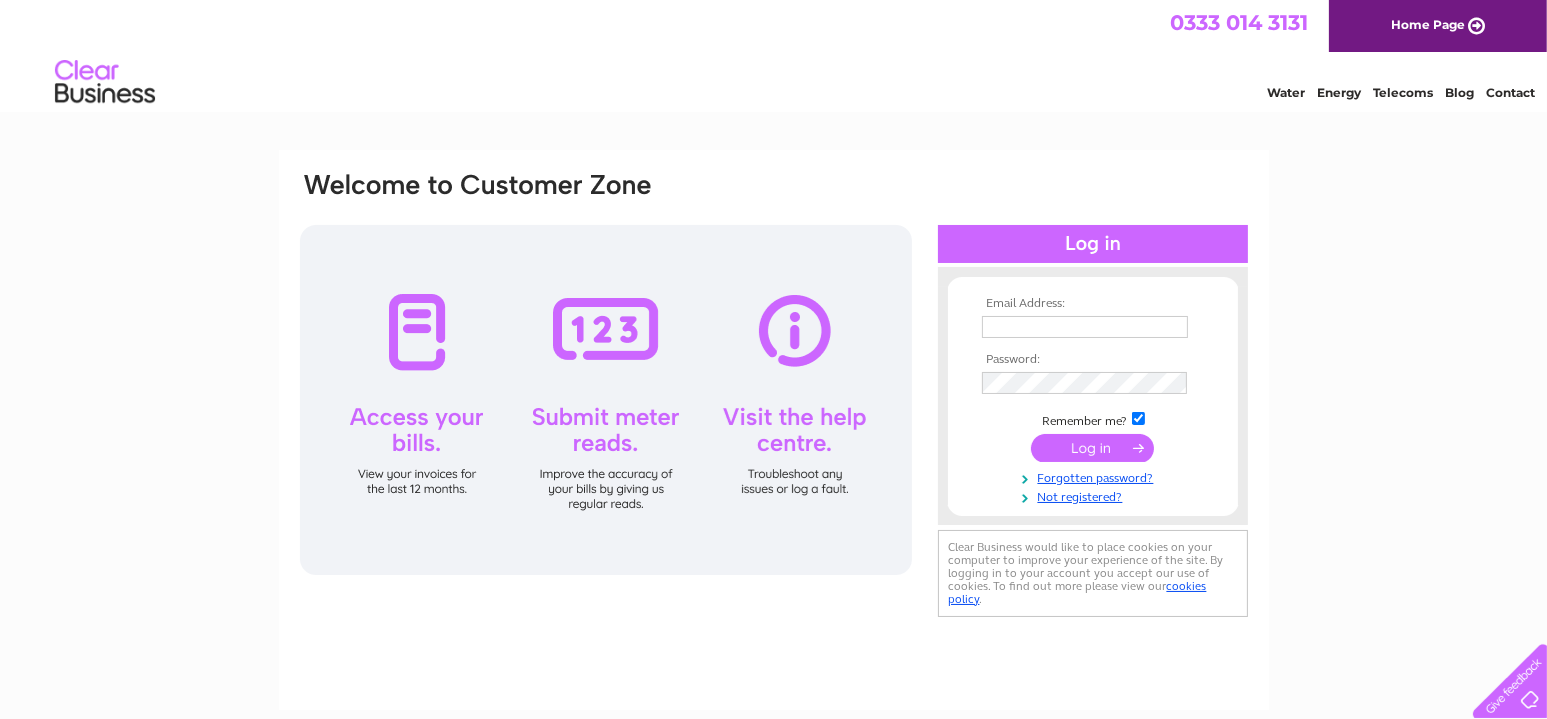 scroll, scrollTop: 0, scrollLeft: 0, axis: both 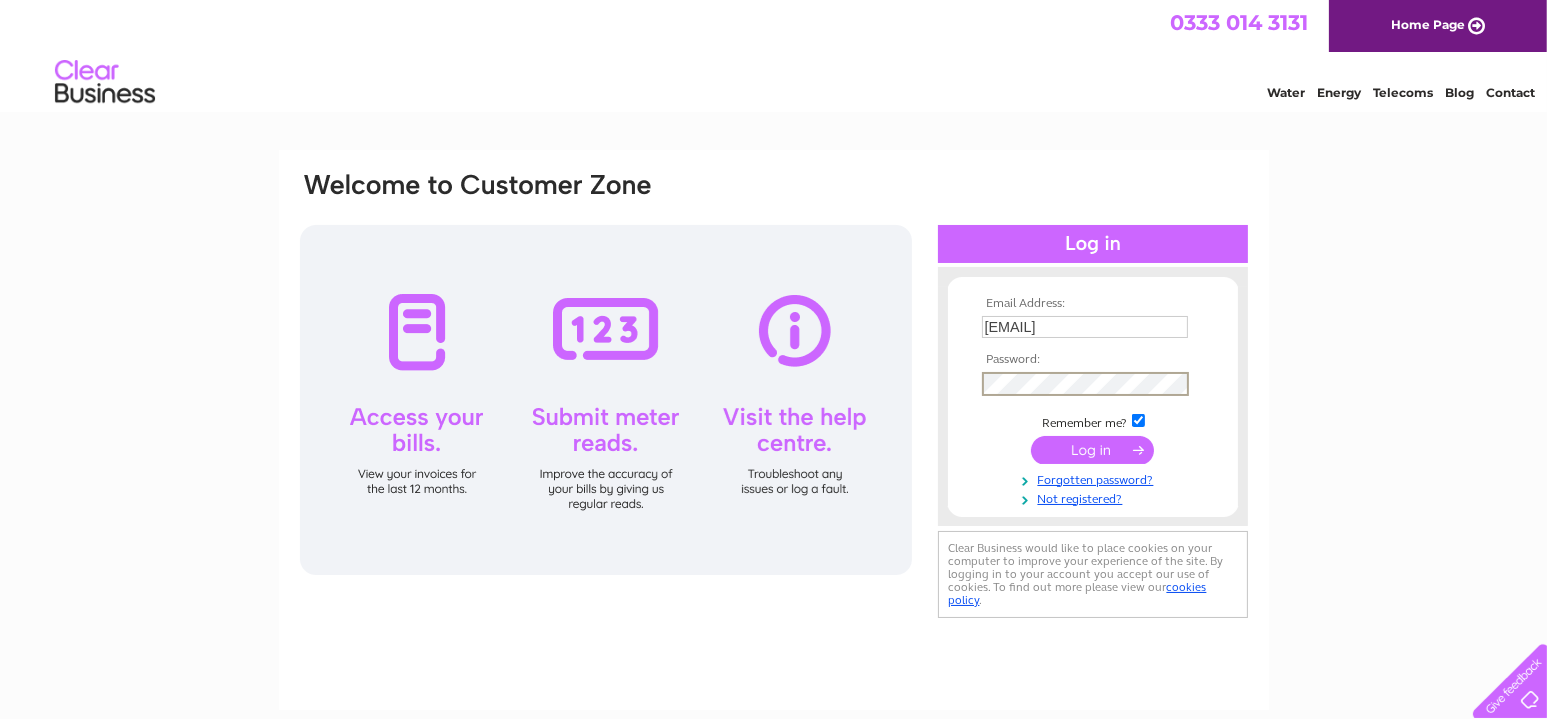 click at bounding box center (1092, 450) 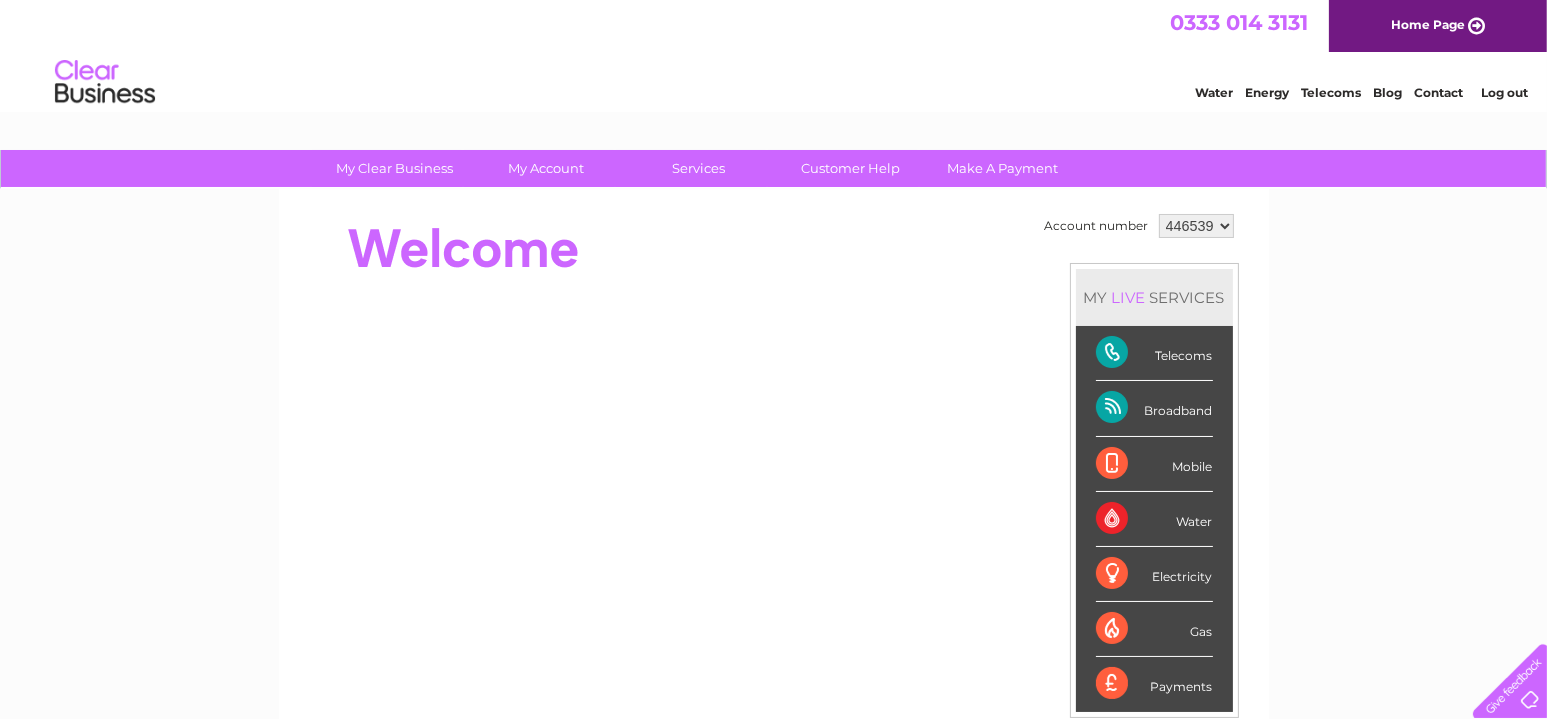scroll, scrollTop: 0, scrollLeft: 0, axis: both 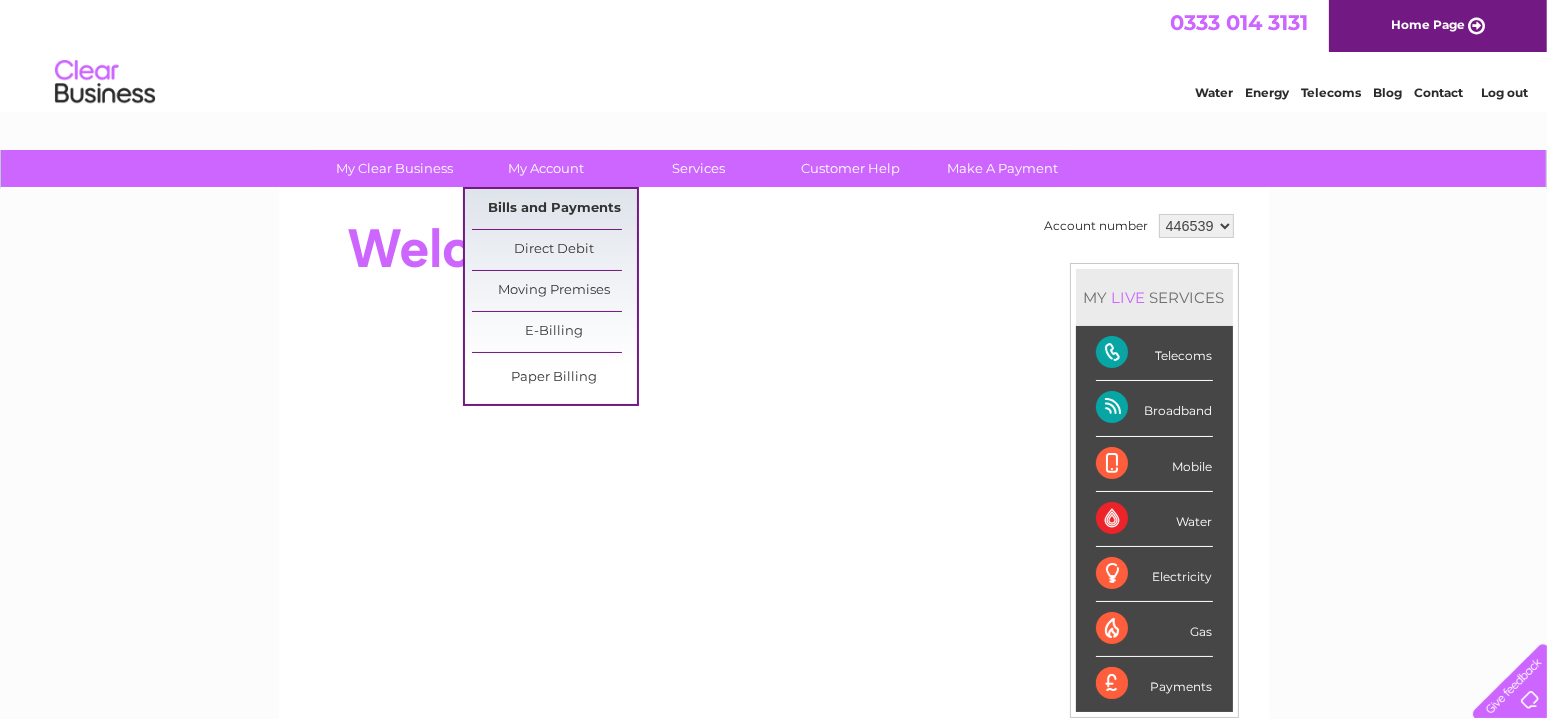 click on "Bills and Payments" at bounding box center (554, 209) 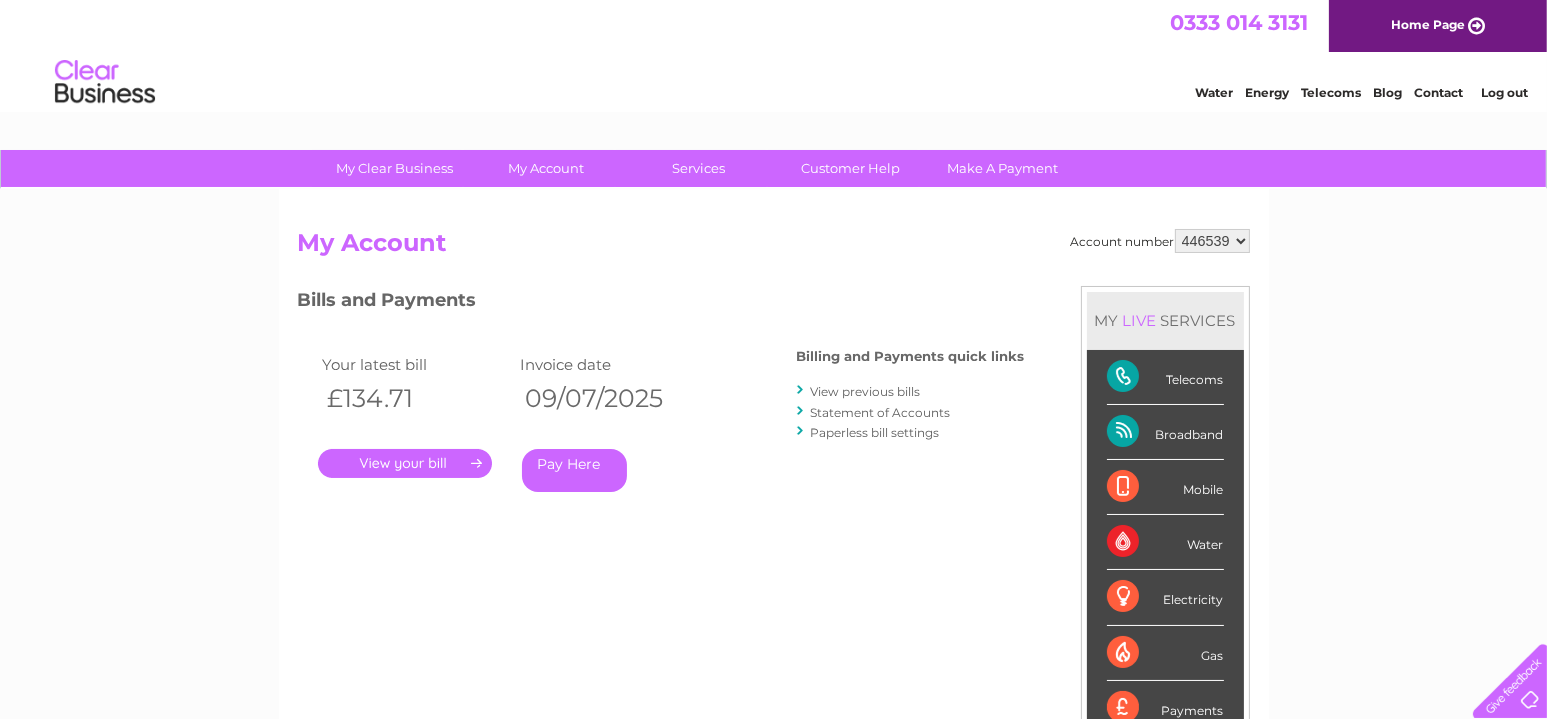 scroll, scrollTop: 0, scrollLeft: 0, axis: both 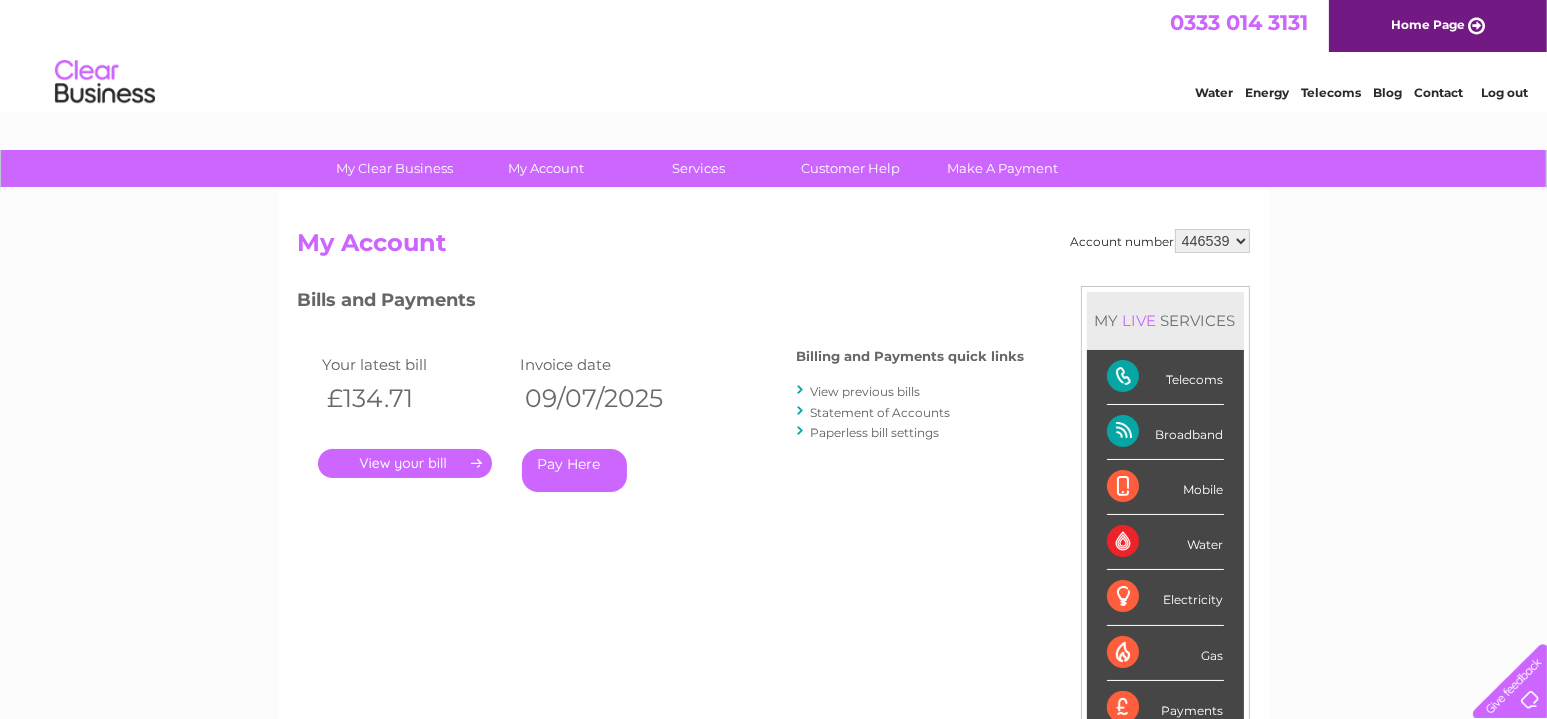 click on "." at bounding box center [405, 463] 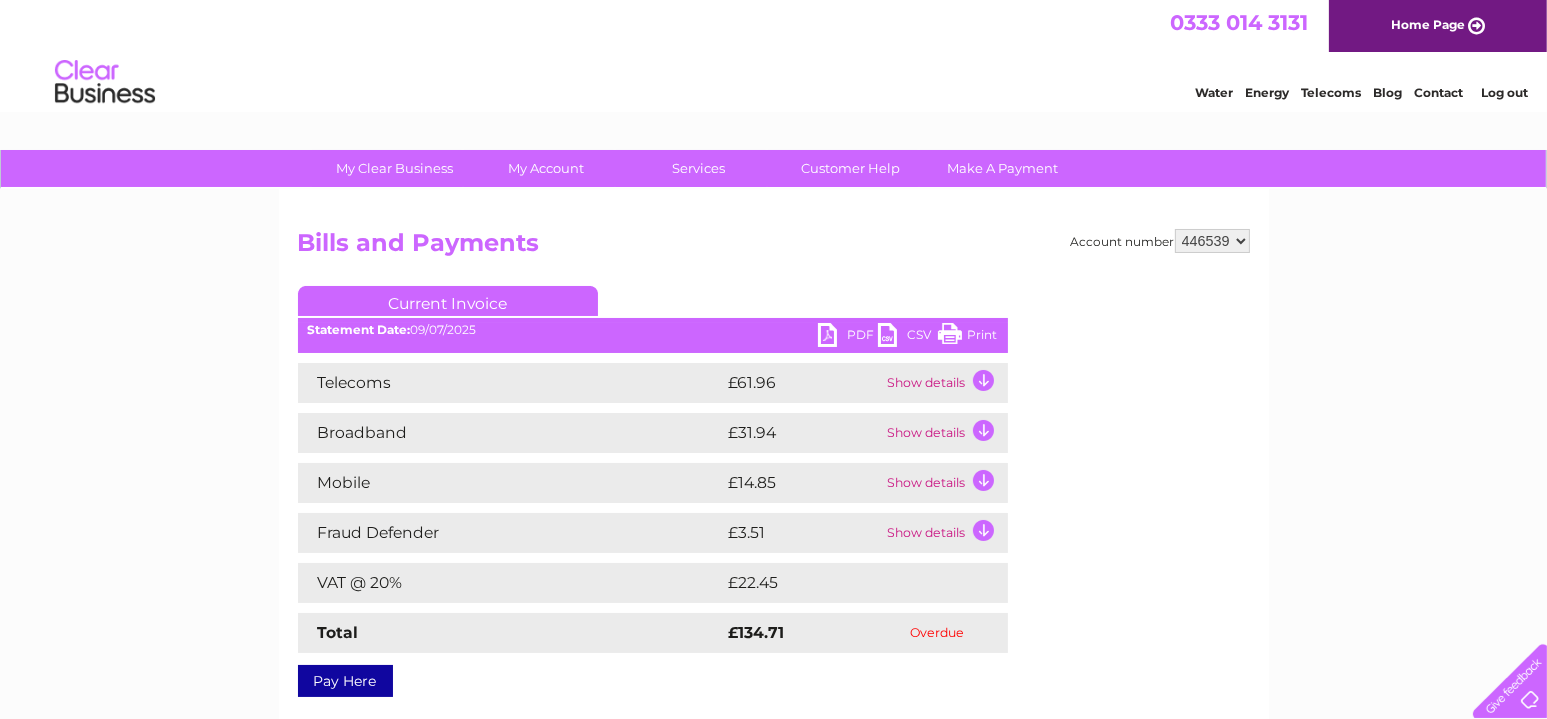 scroll, scrollTop: 0, scrollLeft: 0, axis: both 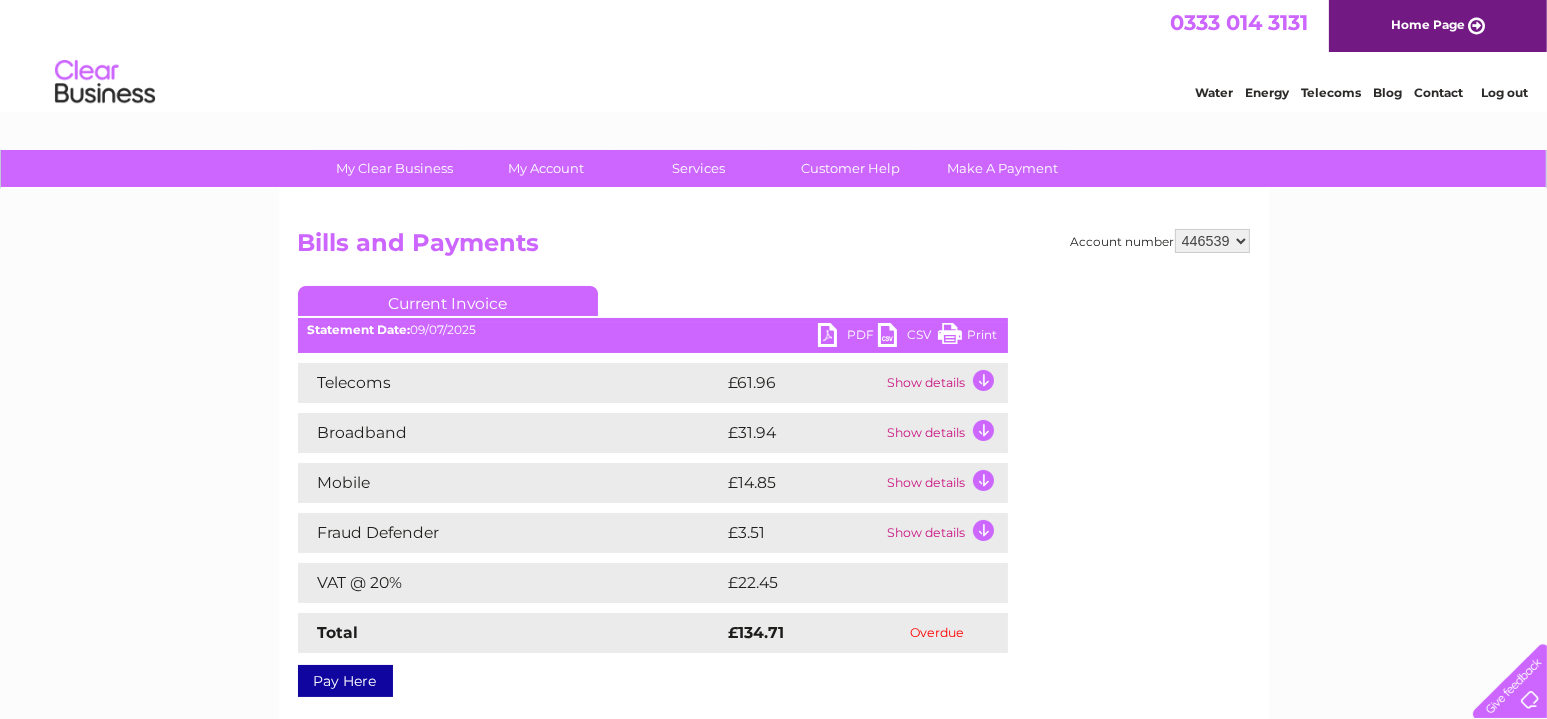 click on "PDF" at bounding box center (848, 337) 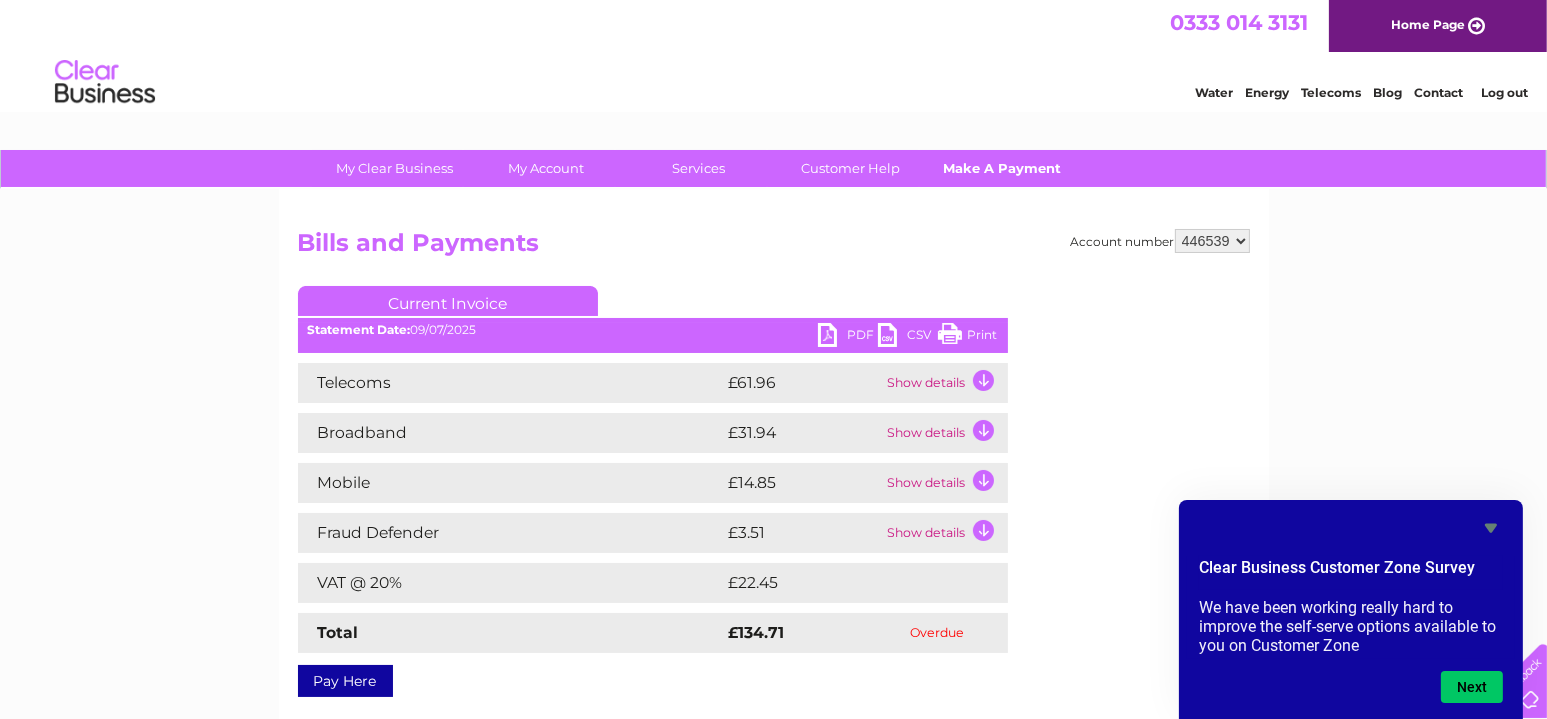 click on "Make A Payment" at bounding box center (1002, 168) 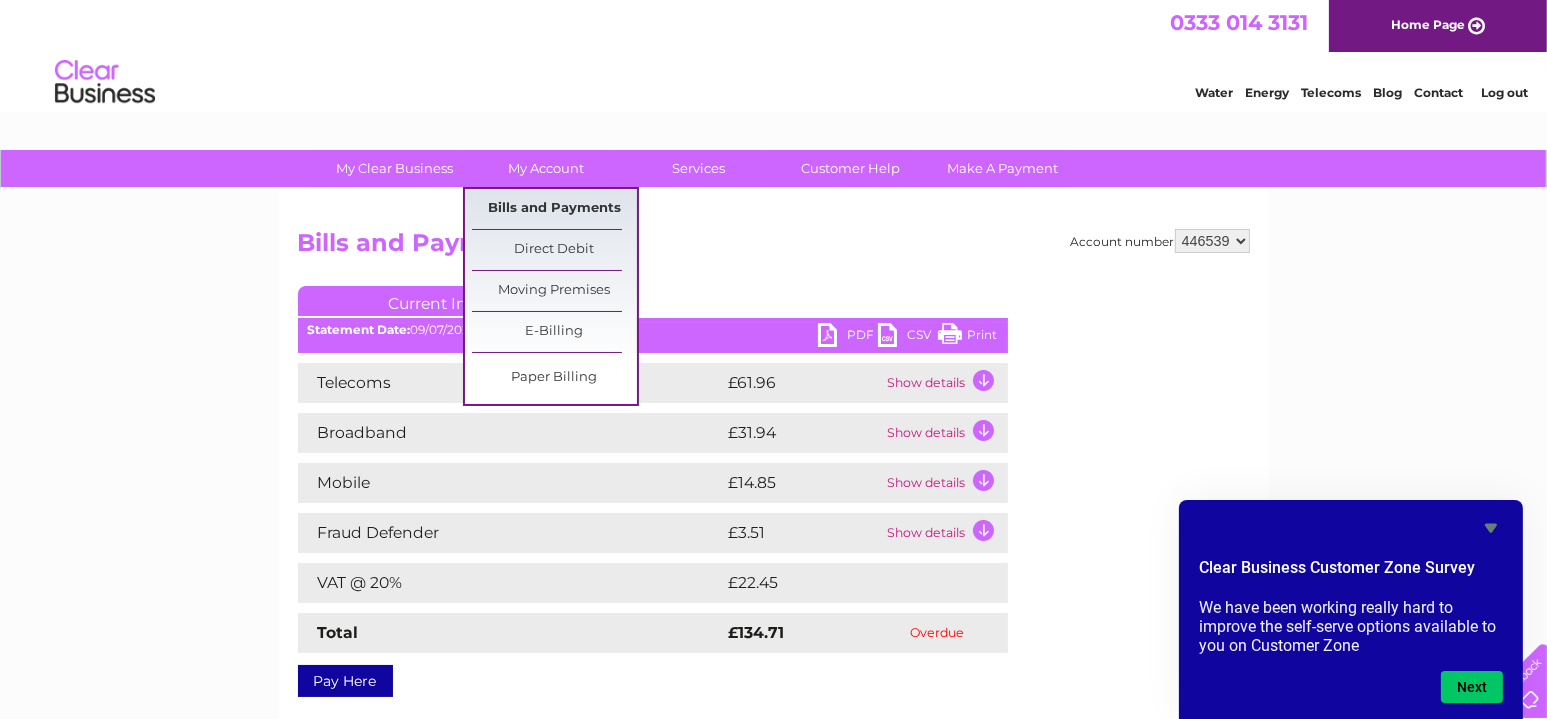 click on "Bills and Payments" at bounding box center (554, 209) 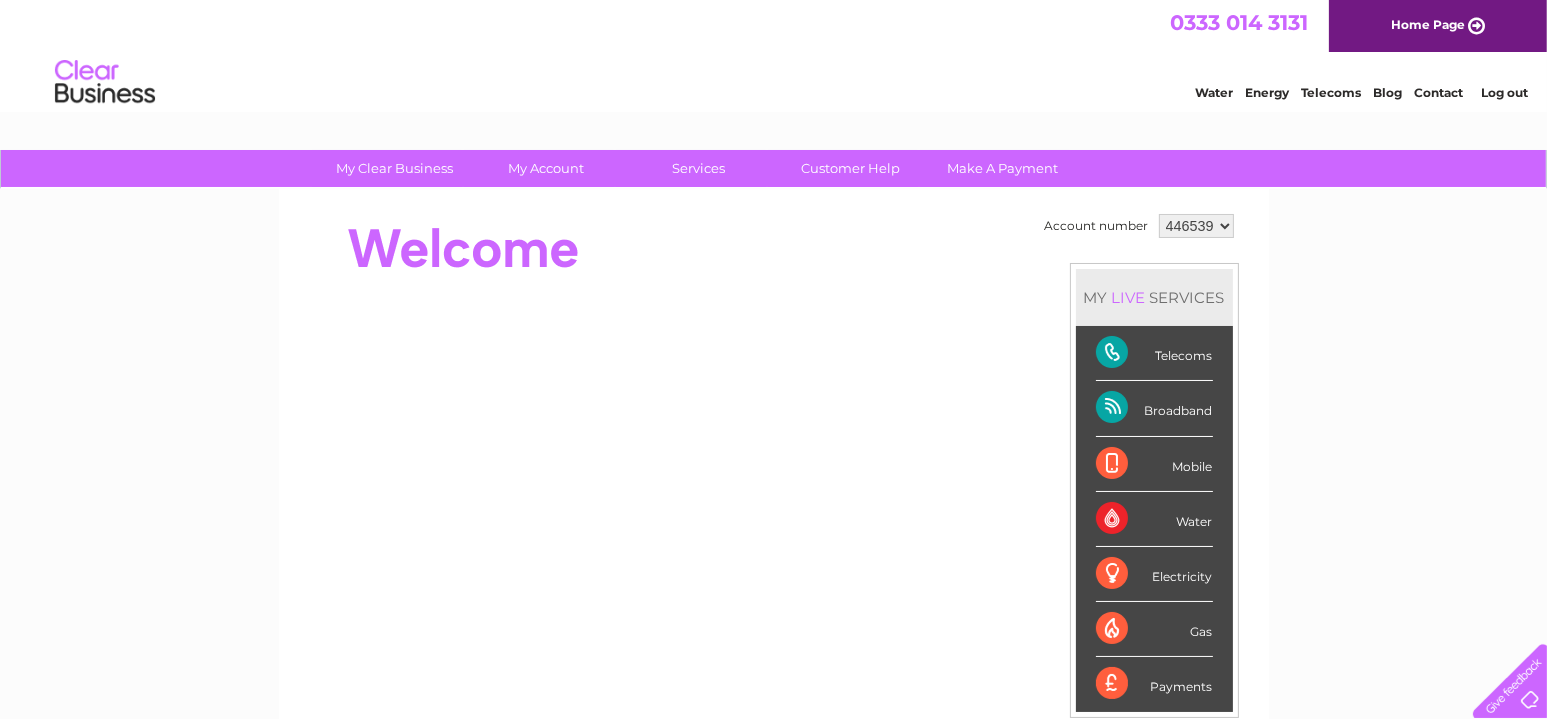 scroll, scrollTop: 0, scrollLeft: 0, axis: both 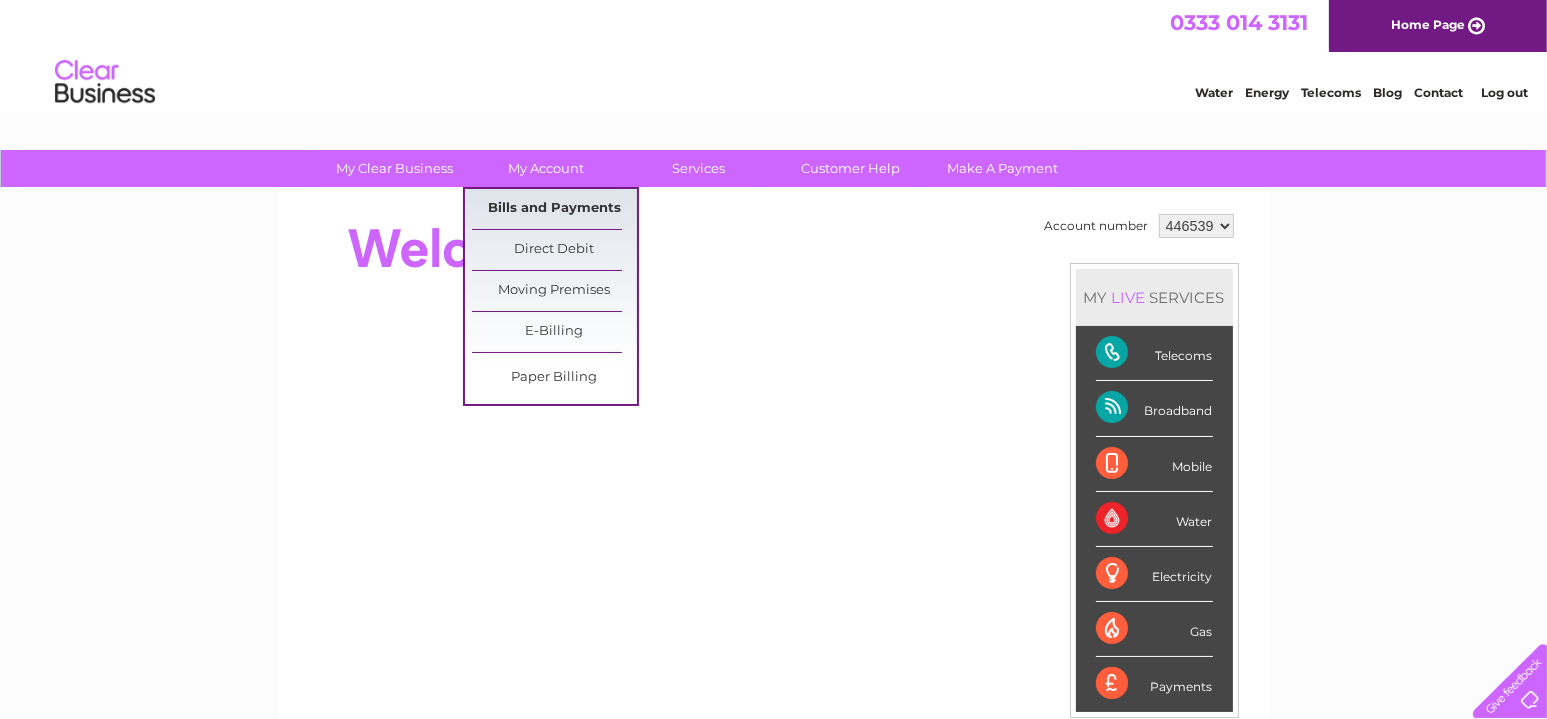 click on "Bills and Payments" at bounding box center [554, 209] 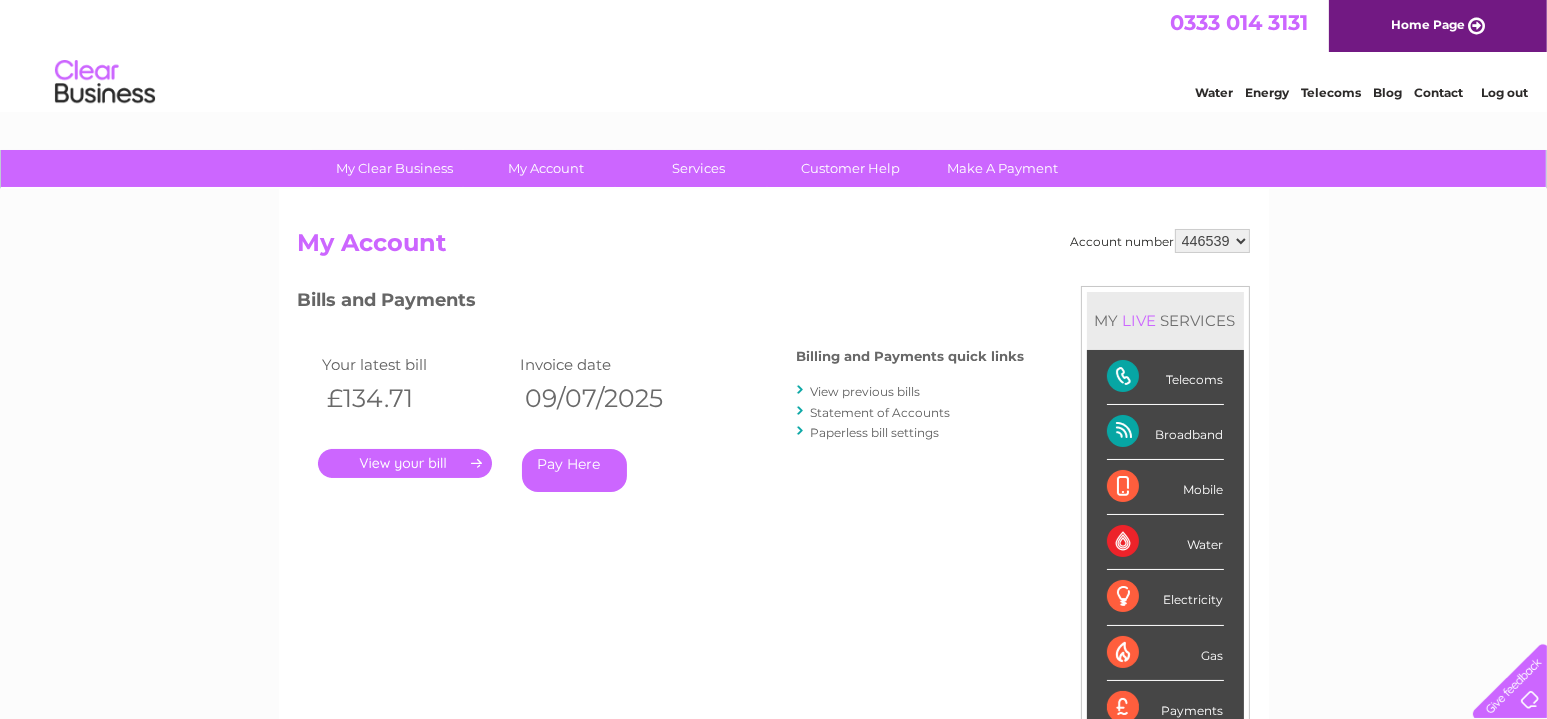 scroll, scrollTop: 0, scrollLeft: 0, axis: both 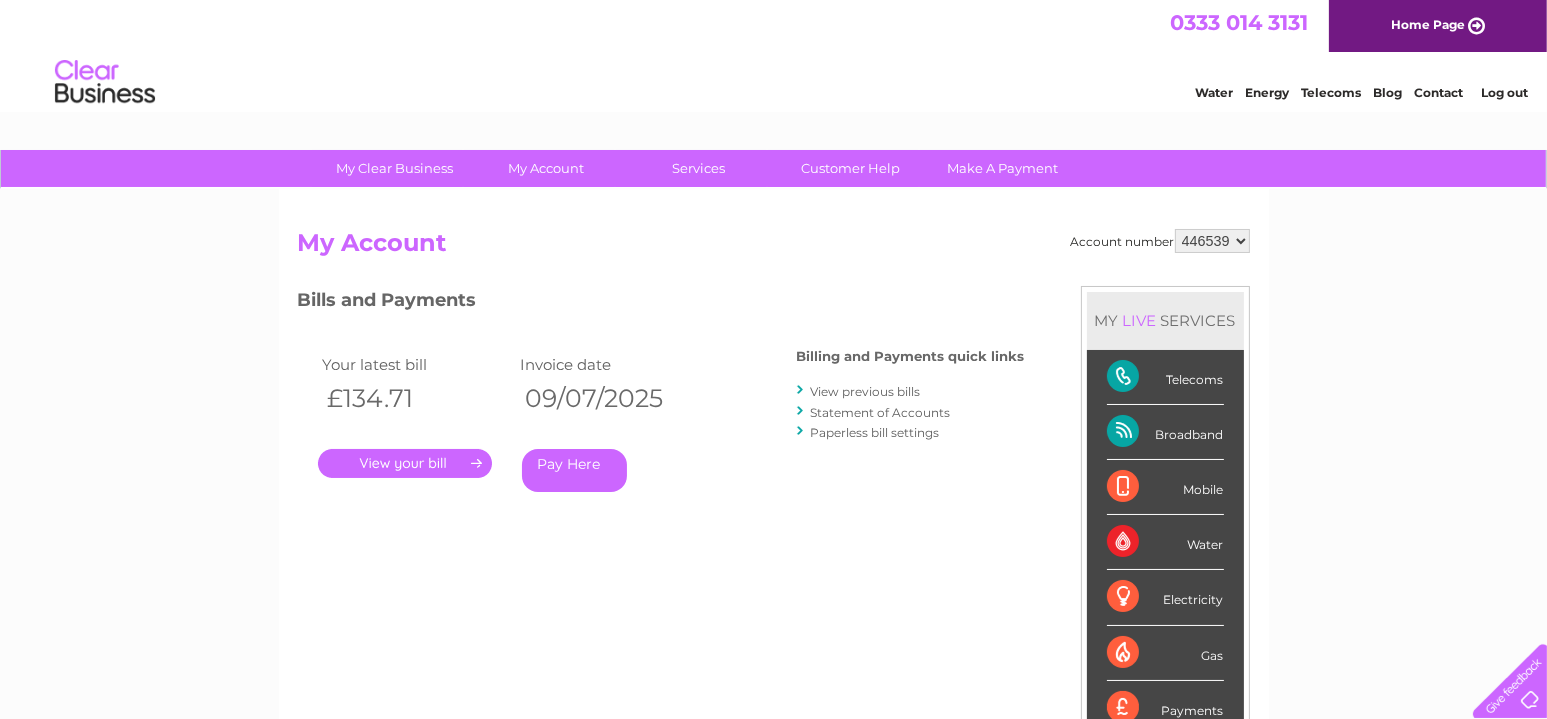 click on "Pay Here" at bounding box center [574, 470] 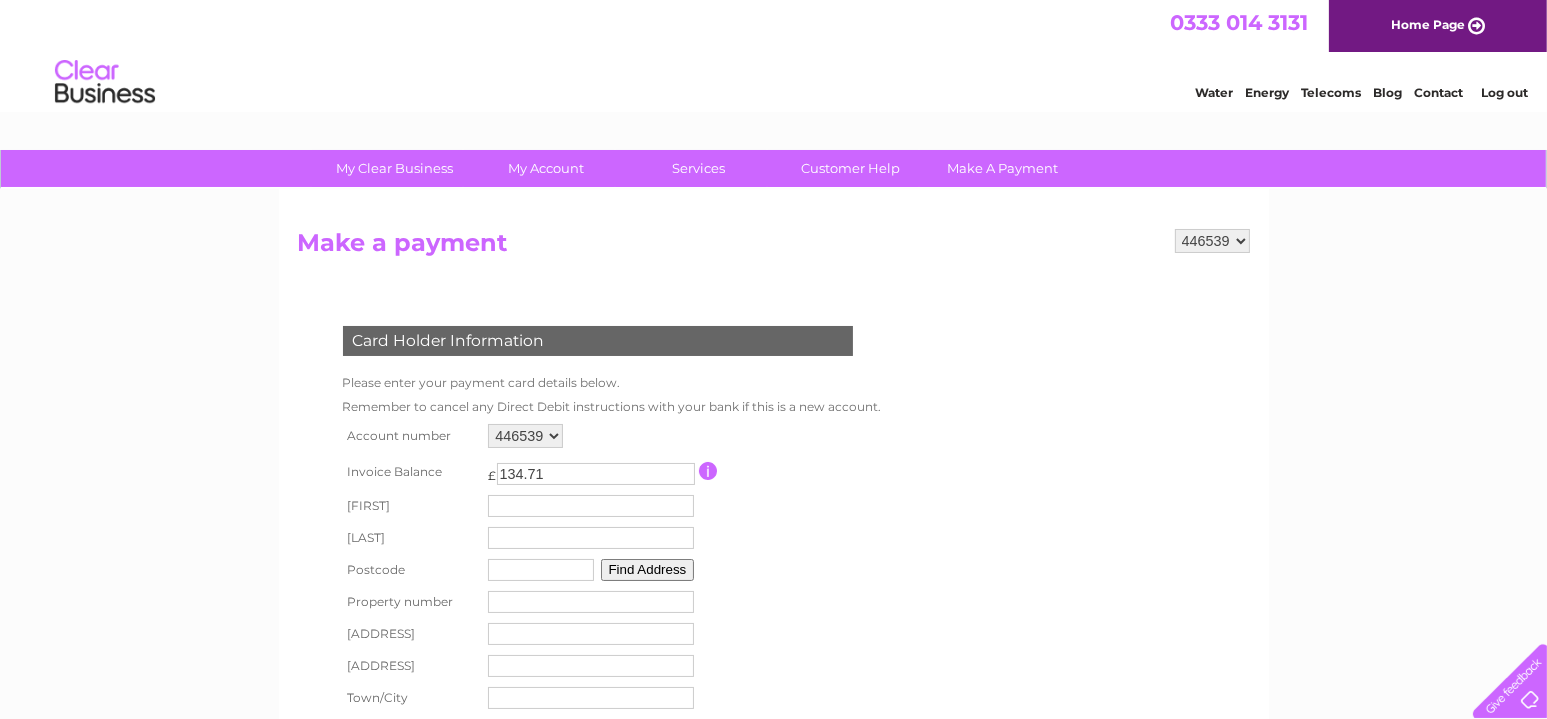 scroll, scrollTop: 0, scrollLeft: 0, axis: both 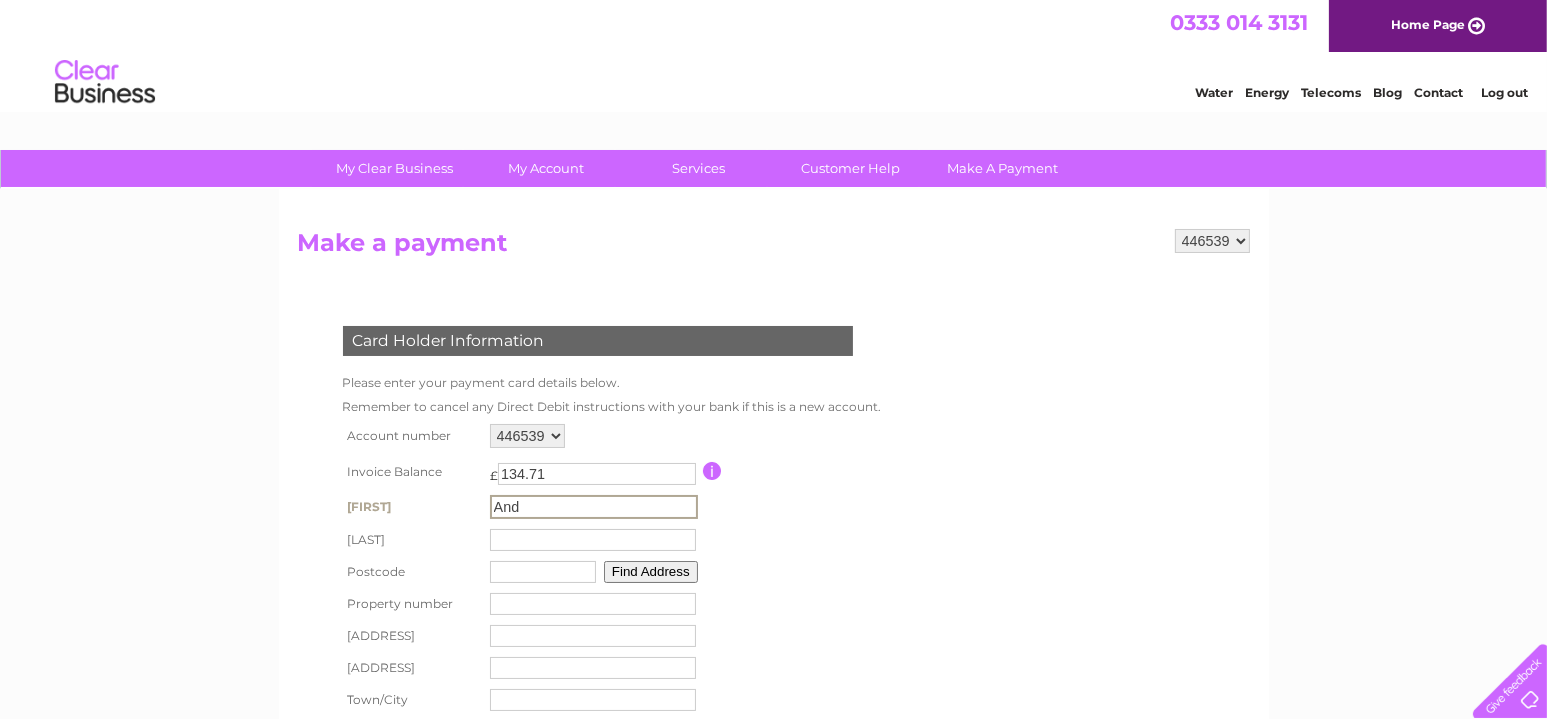 type on "Andrew" 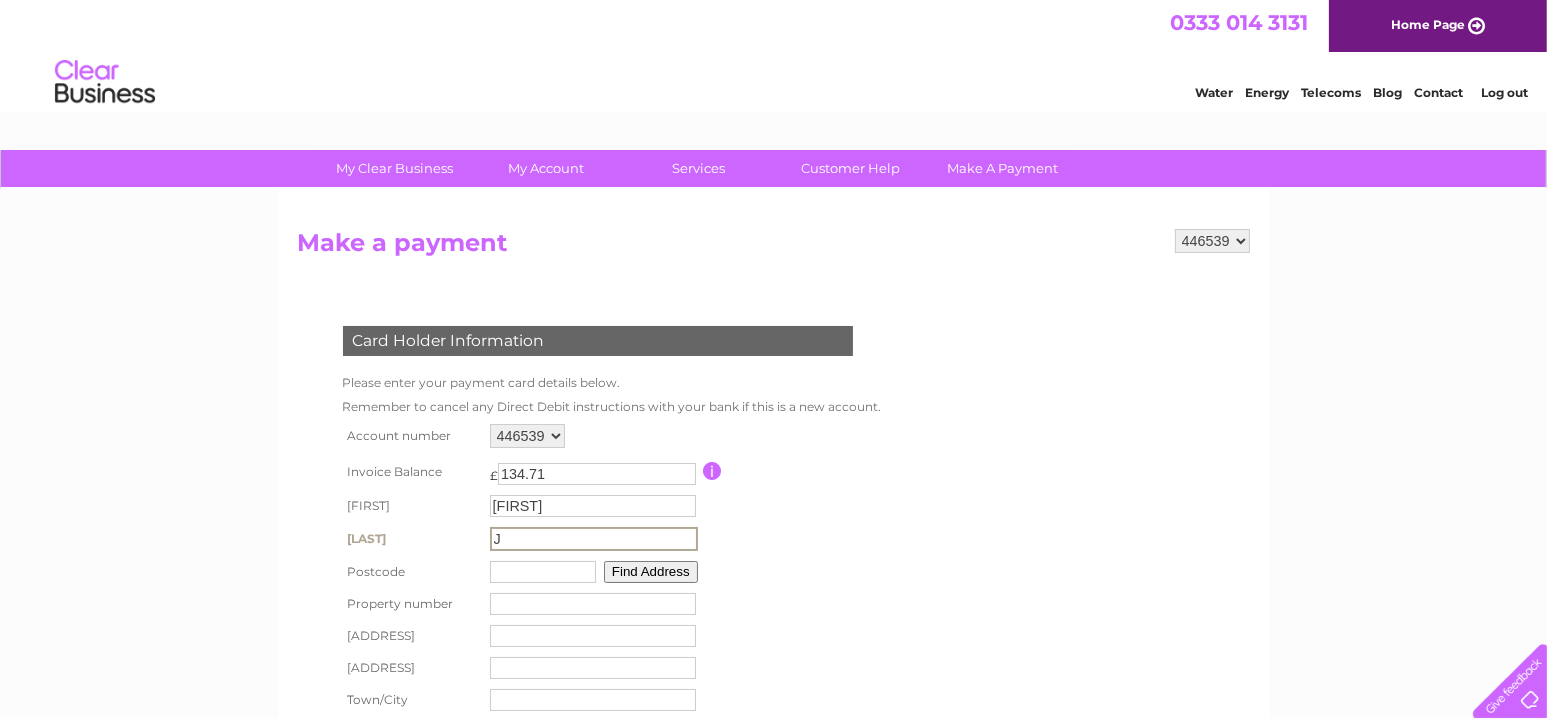 type on "Jones" 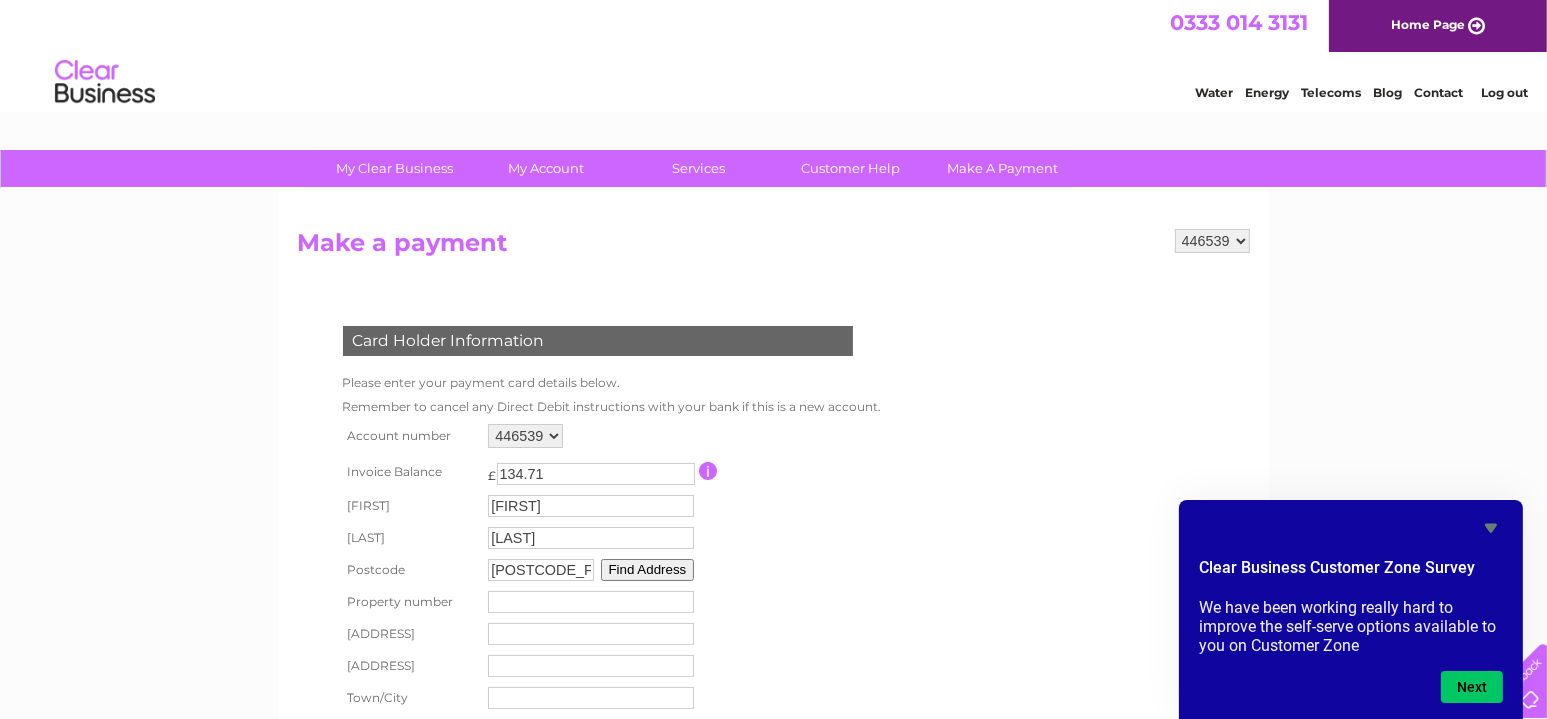 type on "gl12 8ra" 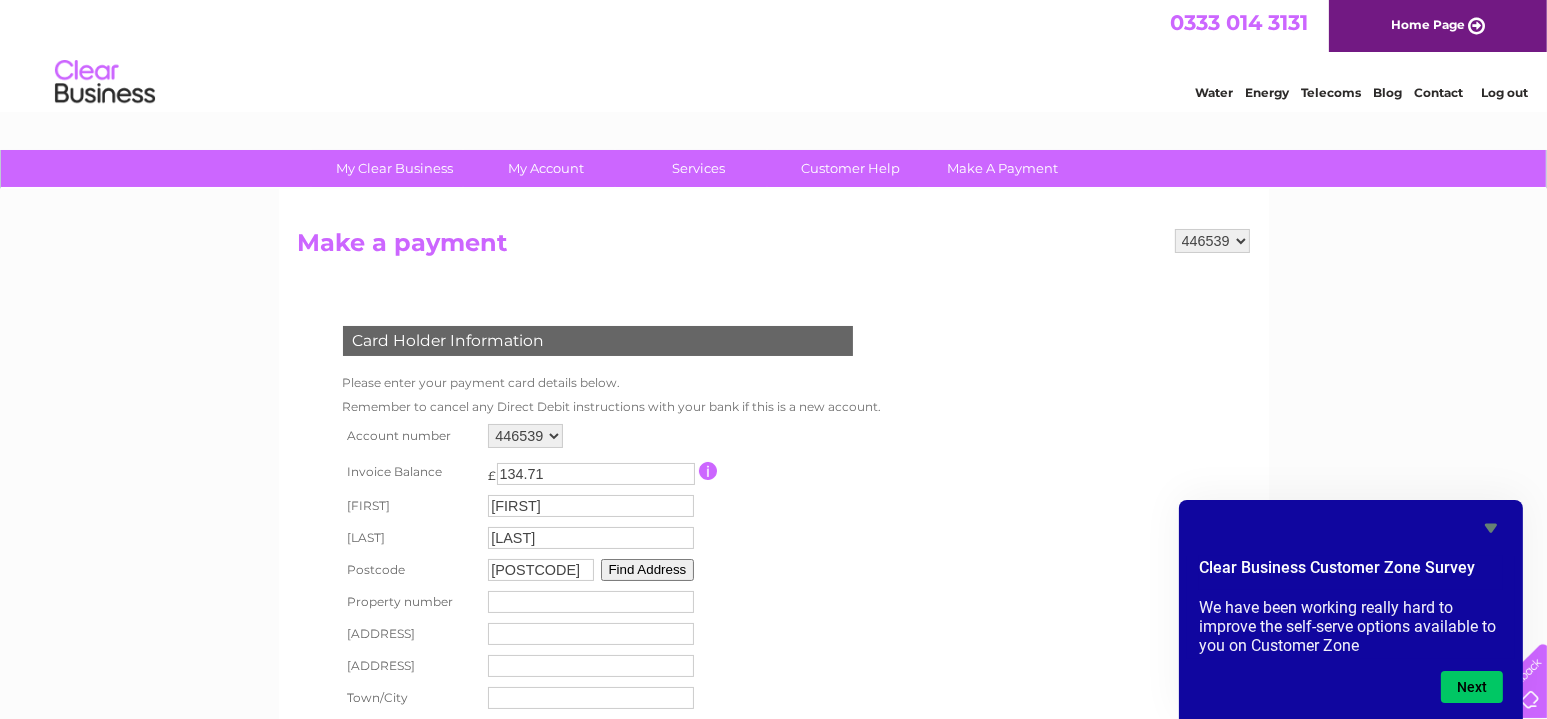 click on "Find Address" at bounding box center (648, 570) 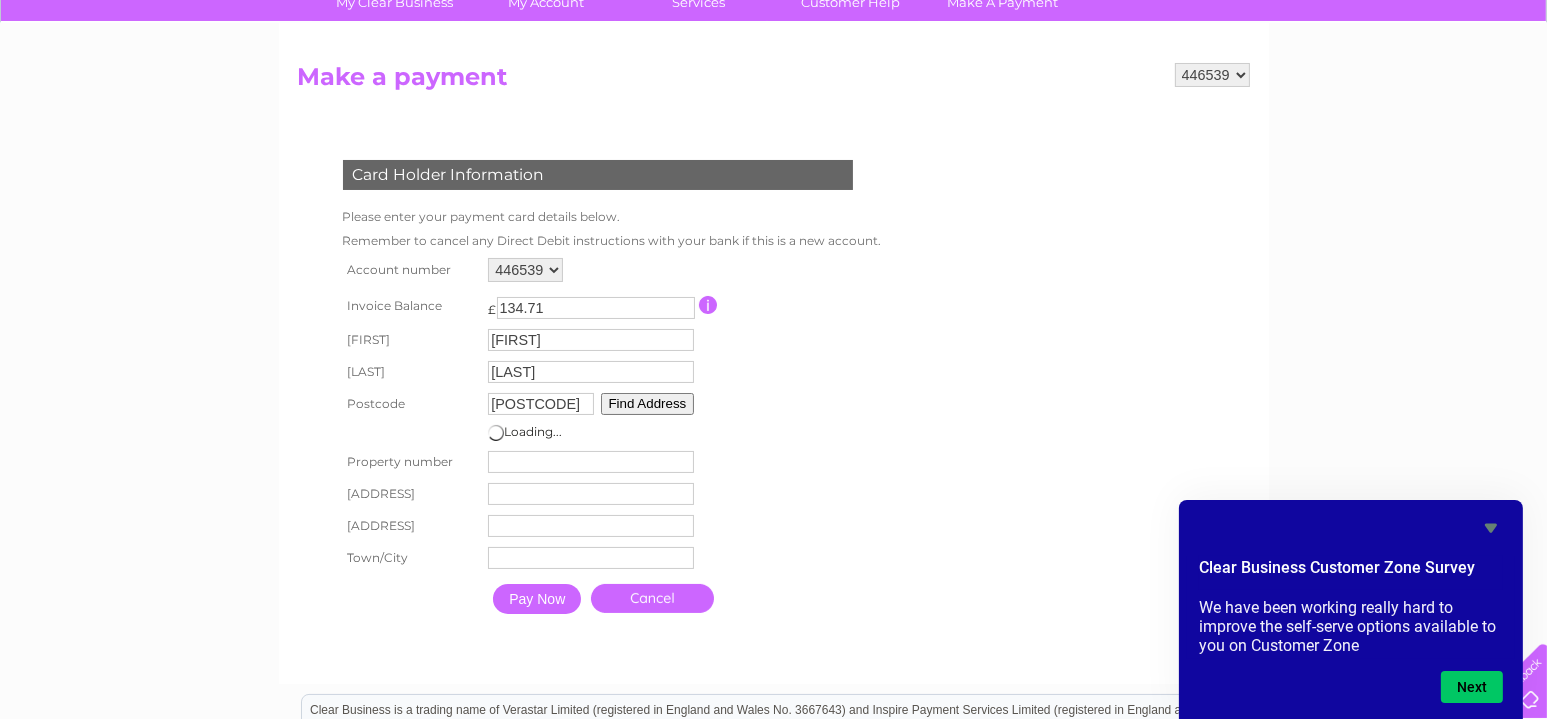 scroll, scrollTop: 205, scrollLeft: 0, axis: vertical 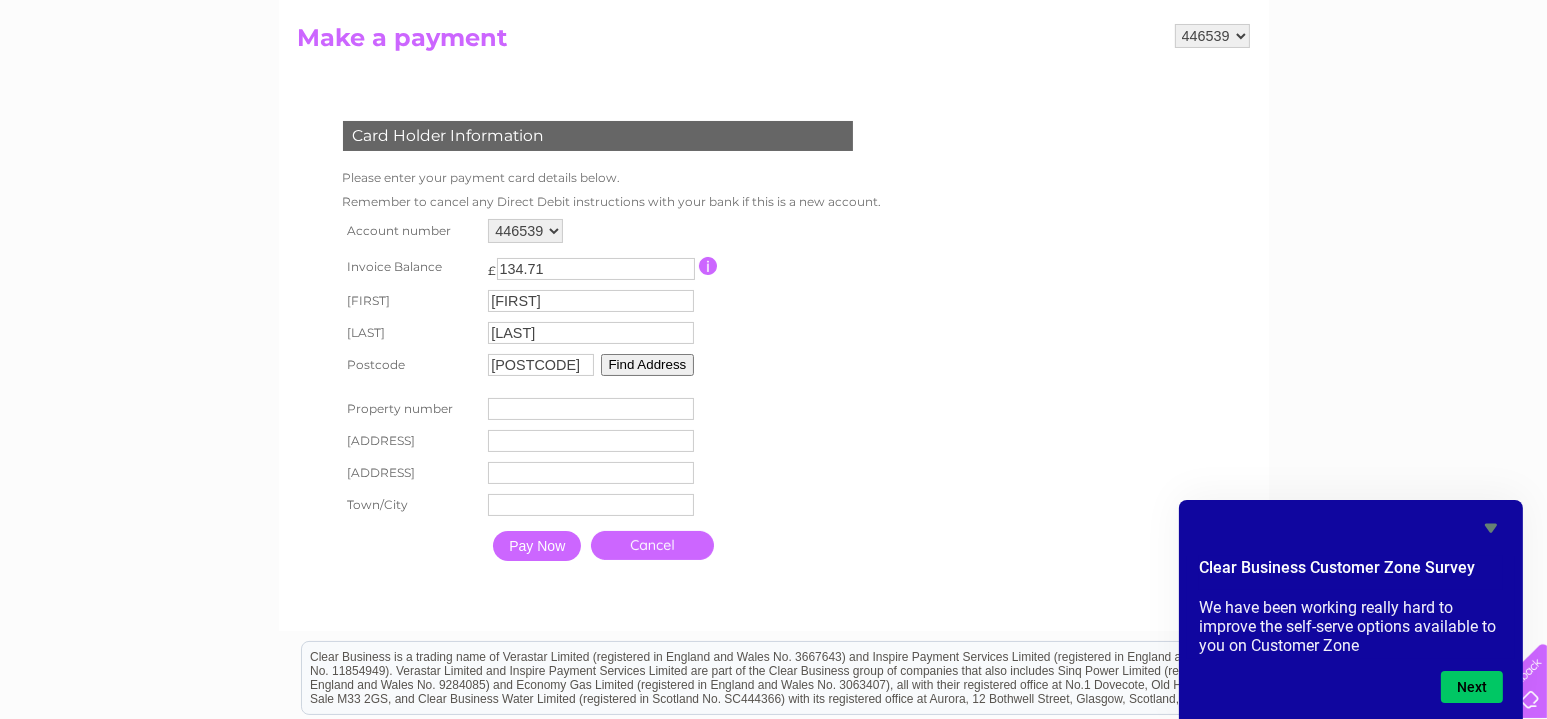 click on "Find Address" at bounding box center [648, 365] 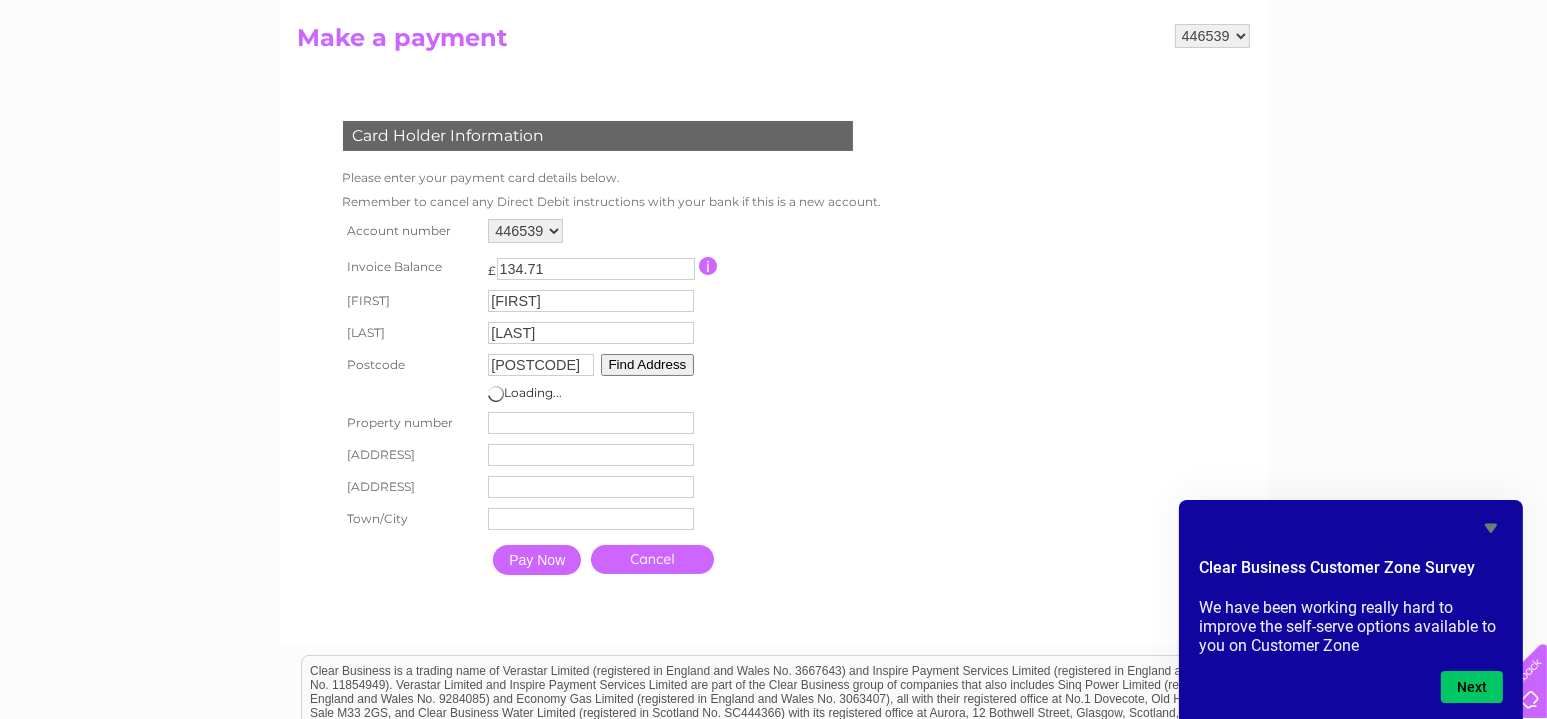 click on "Pay Now" at bounding box center [537, 560] 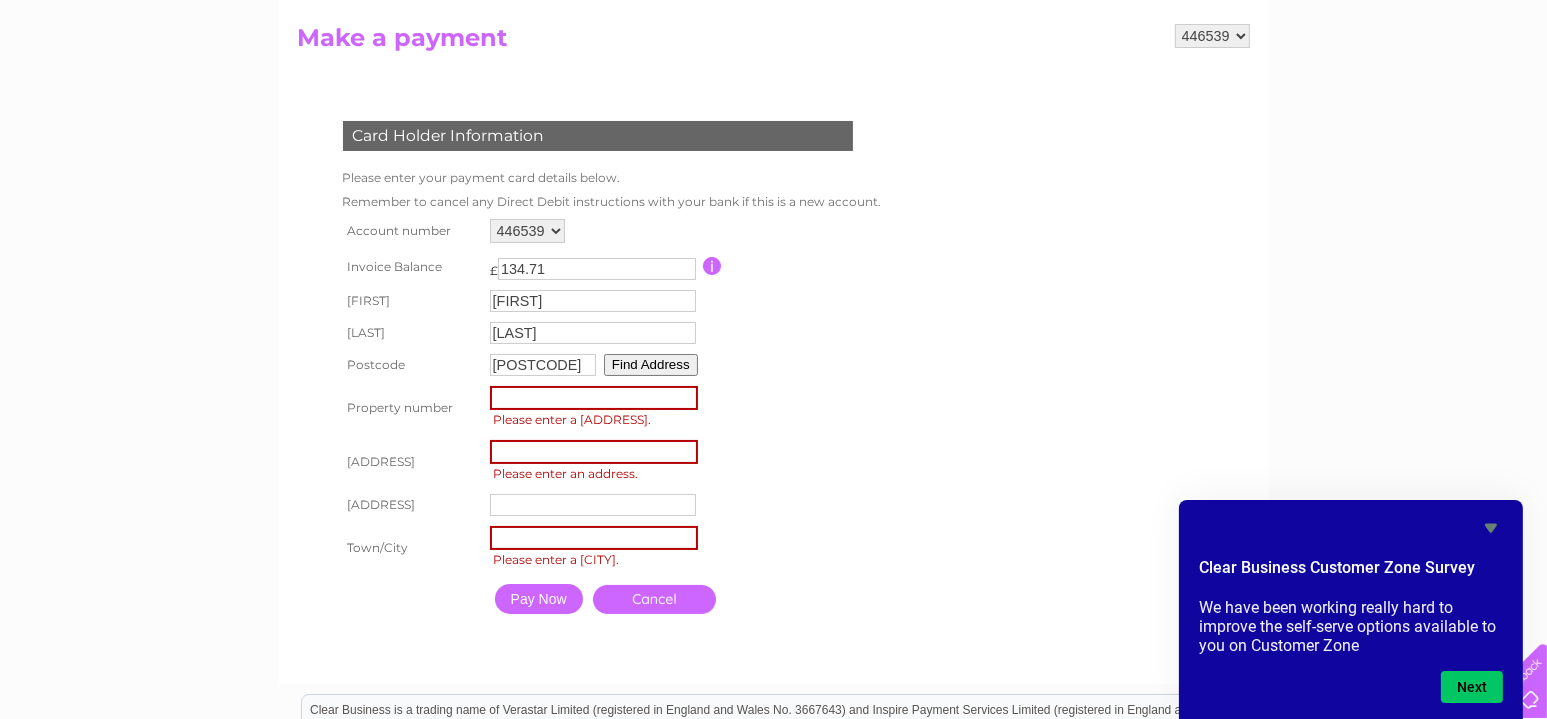 click at bounding box center (594, 398) 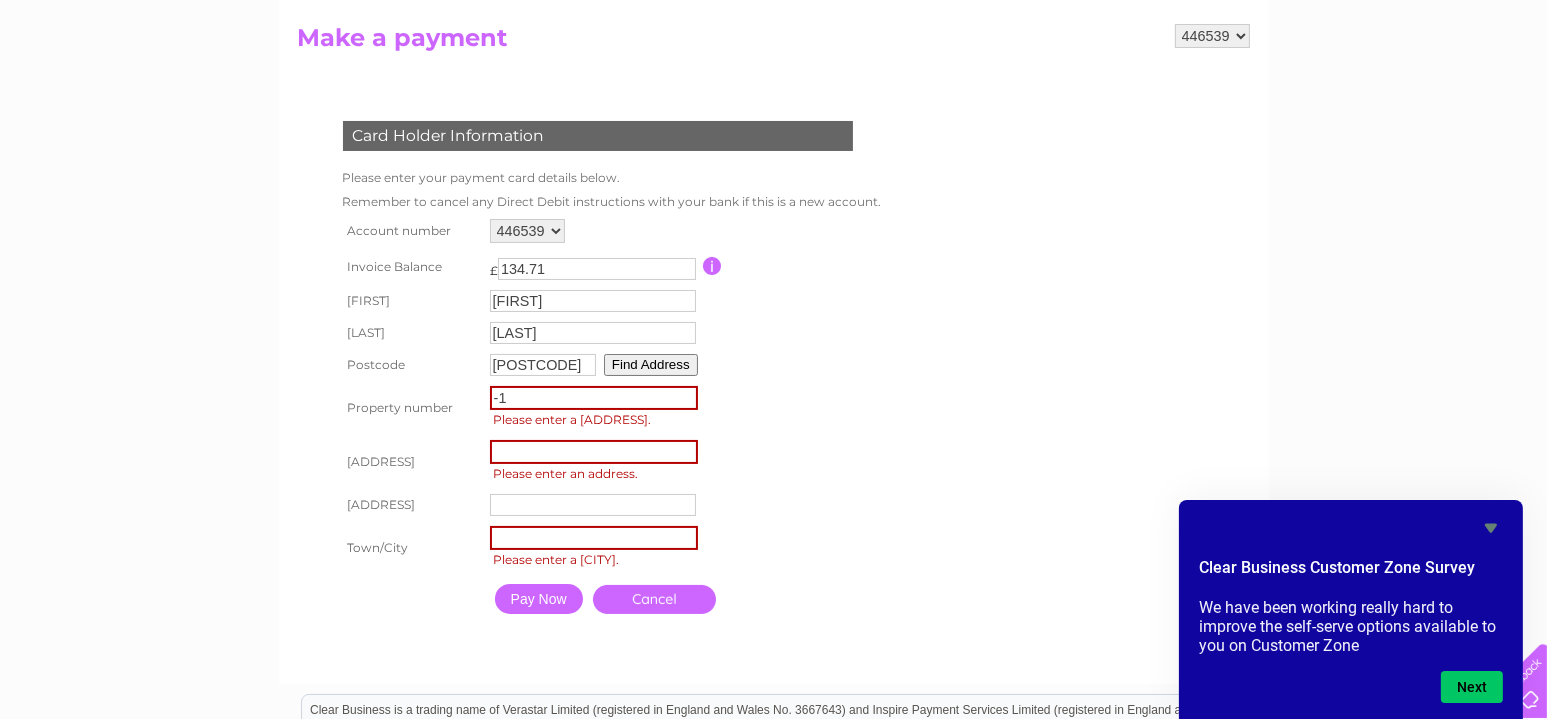 click on "-1" at bounding box center [594, 398] 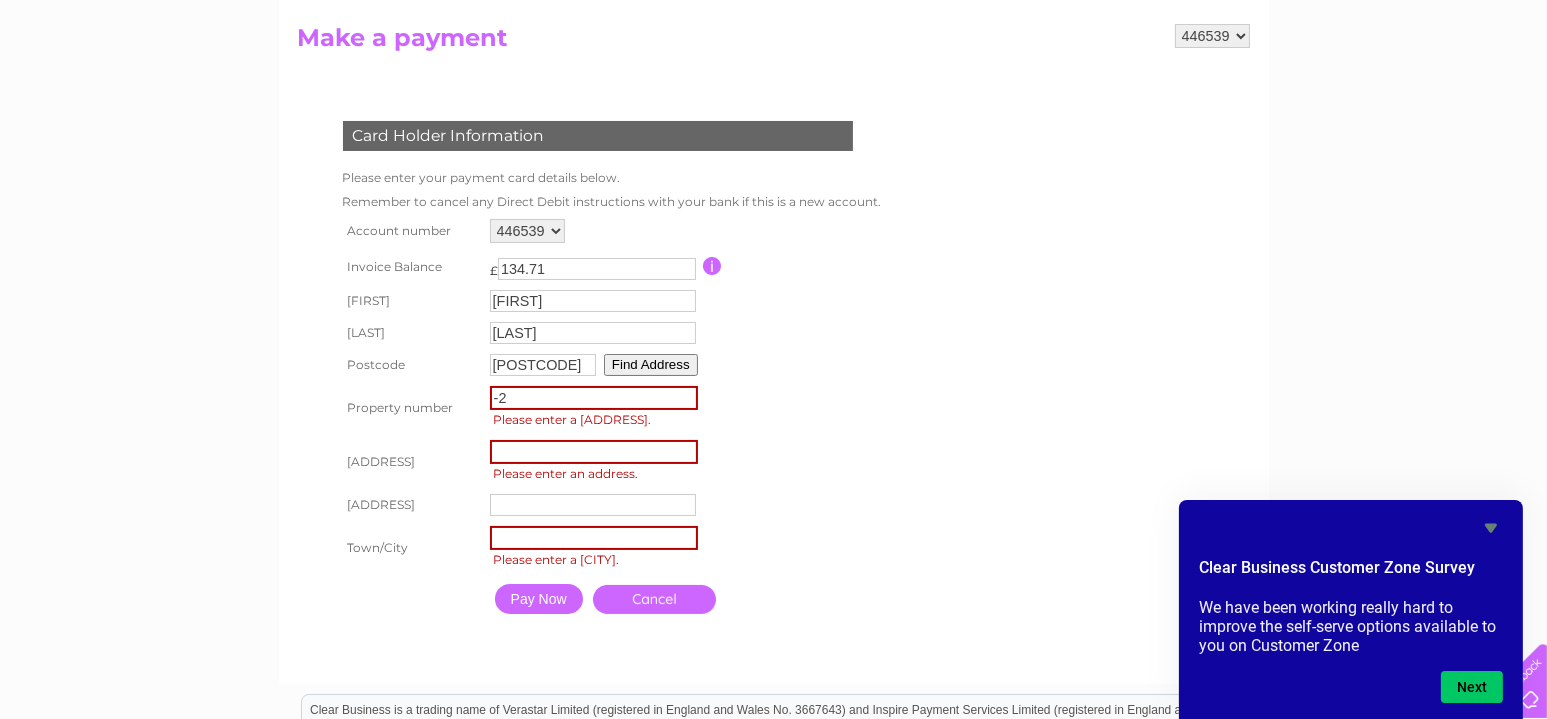 type on "-2" 